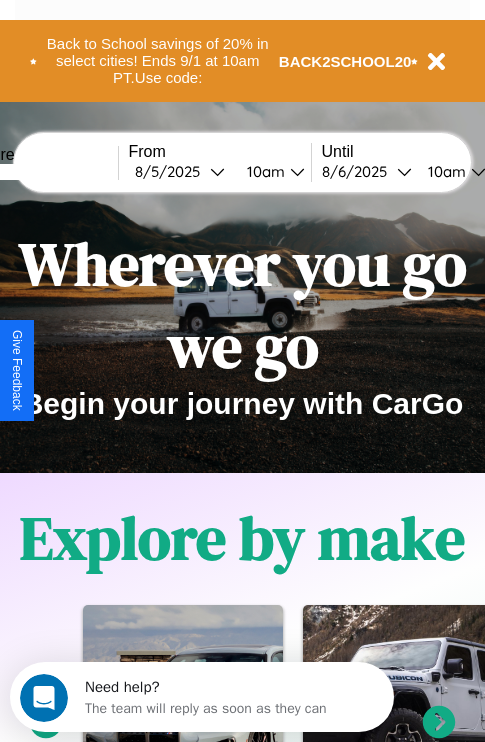 scroll, scrollTop: 0, scrollLeft: 0, axis: both 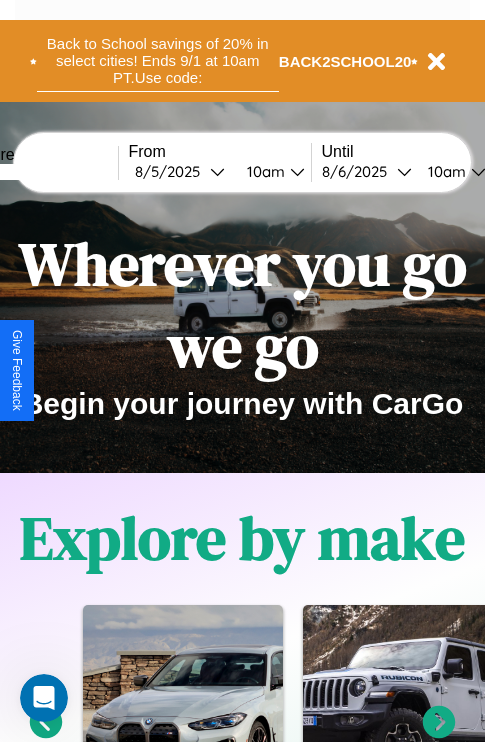click on "Back to School savings of 20% in select cities! Ends 9/1 at 10am PT.  Use code:" at bounding box center (158, 61) 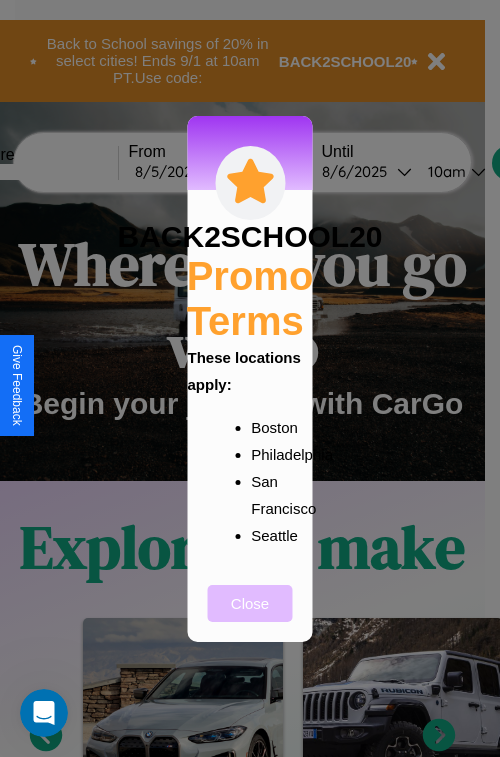 click on "Close" at bounding box center [250, 603] 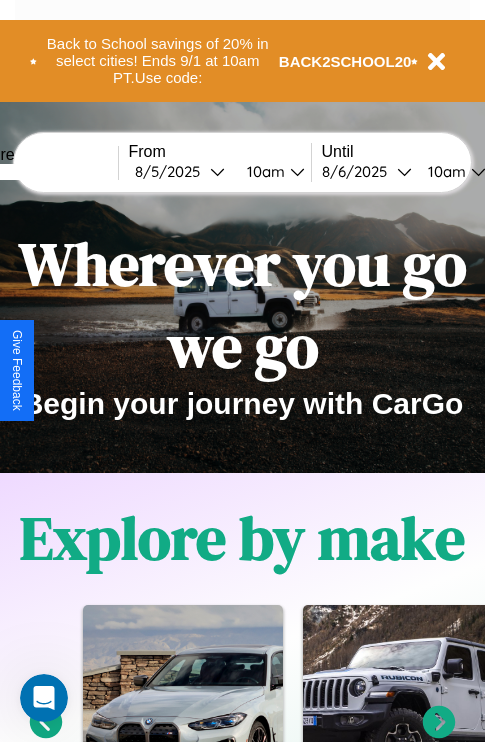 click at bounding box center (43, 172) 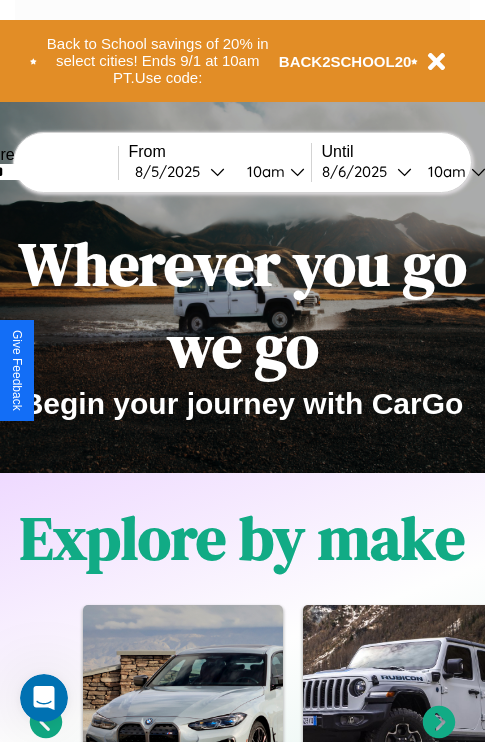 type on "******" 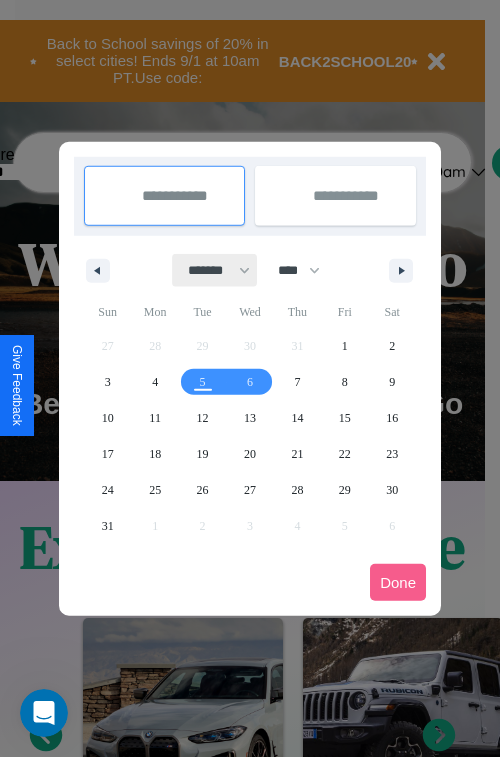 click on "******* ******** ***** ***** *** **** **** ****** ********* ******* ******** ********" at bounding box center [215, 270] 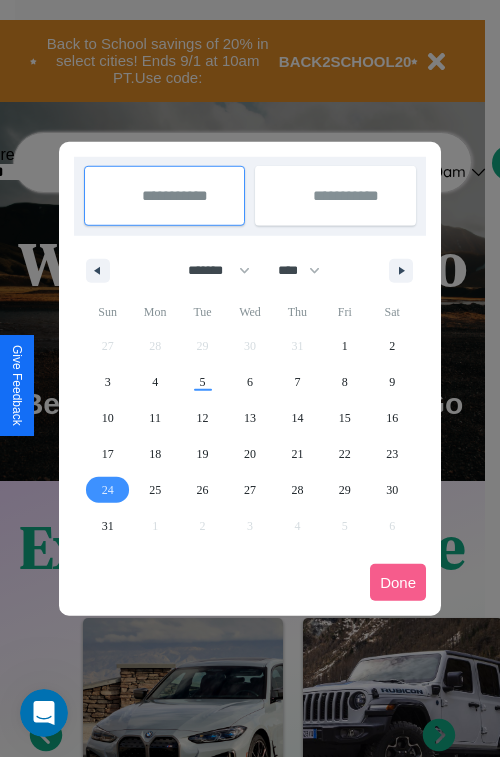 click on "24" at bounding box center [108, 490] 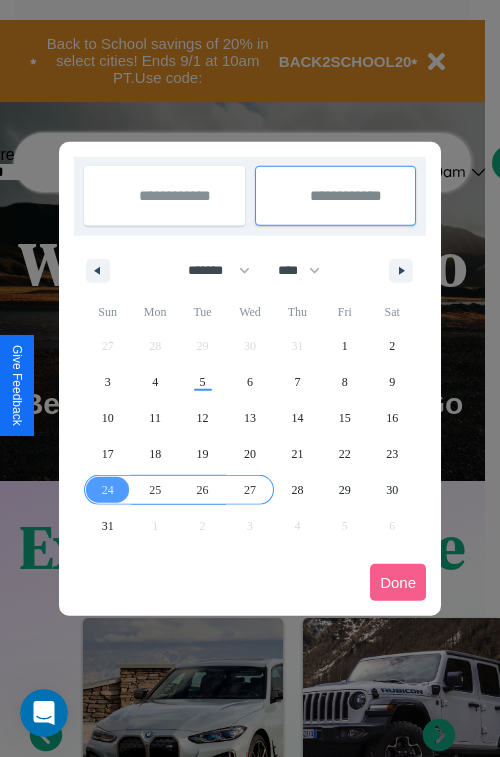 click on "27" at bounding box center [250, 490] 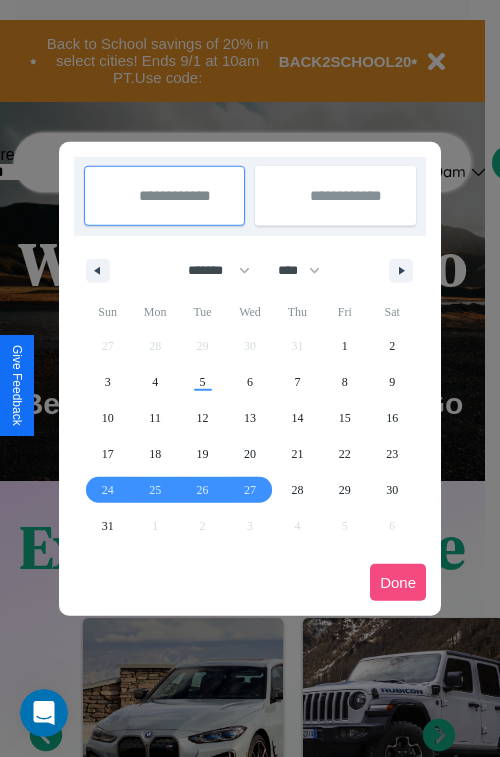 click on "Done" at bounding box center [398, 582] 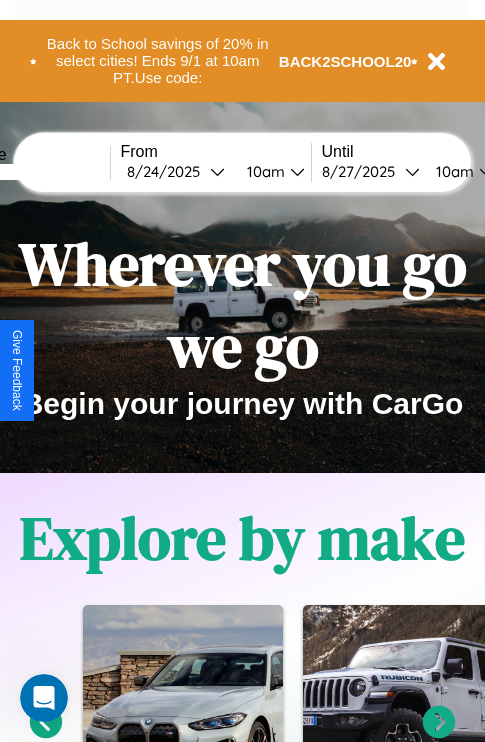 scroll, scrollTop: 0, scrollLeft: 76, axis: horizontal 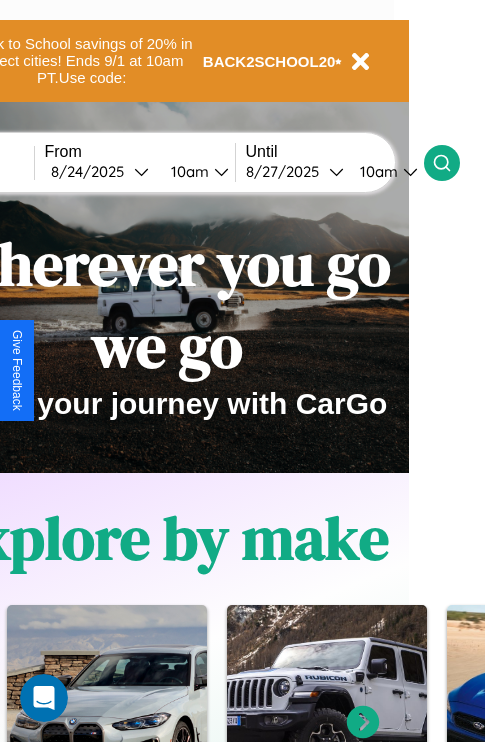 click 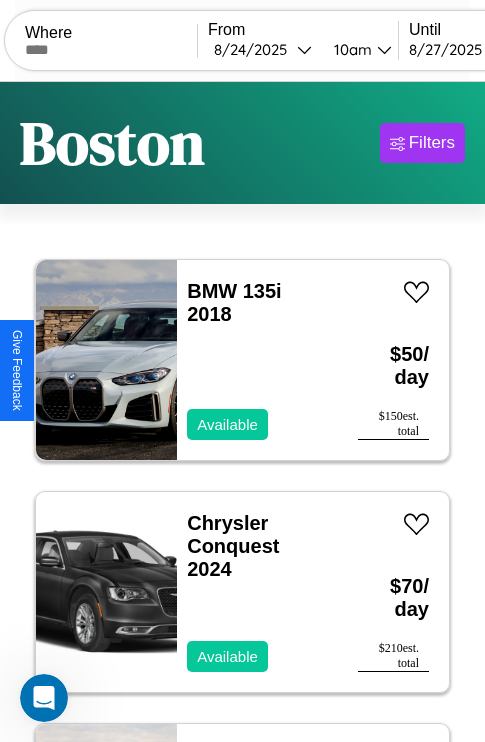 scroll, scrollTop: 95, scrollLeft: 0, axis: vertical 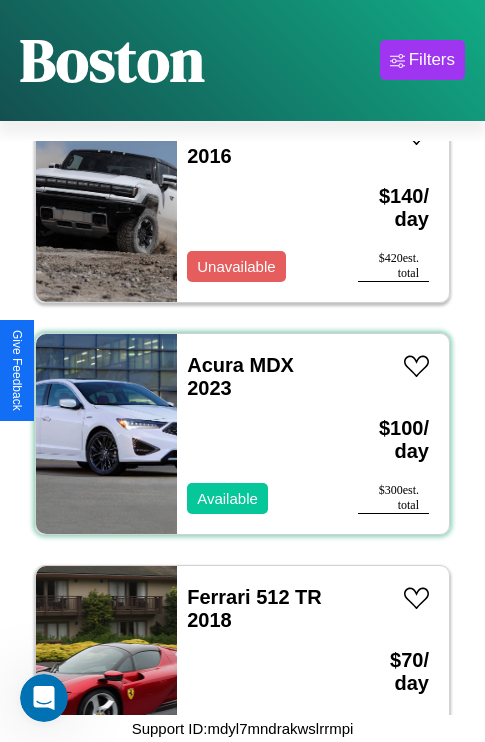 click on "Acura   MDX   2023 Available" at bounding box center [257, 434] 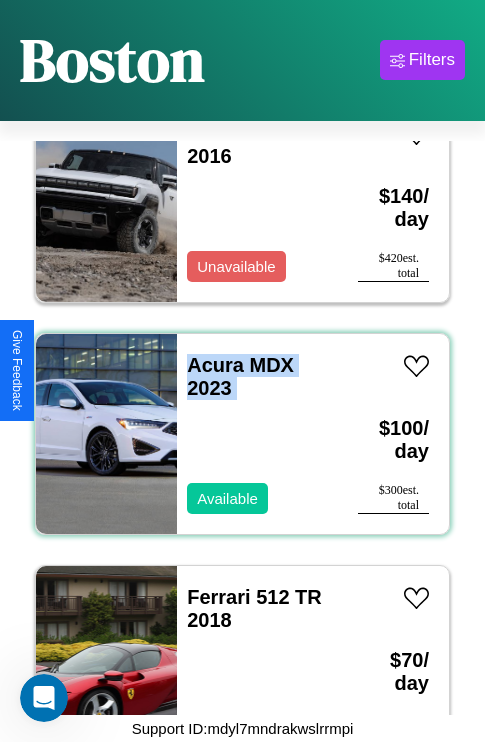 click on "Acura   MDX   2023 Available" at bounding box center [257, 434] 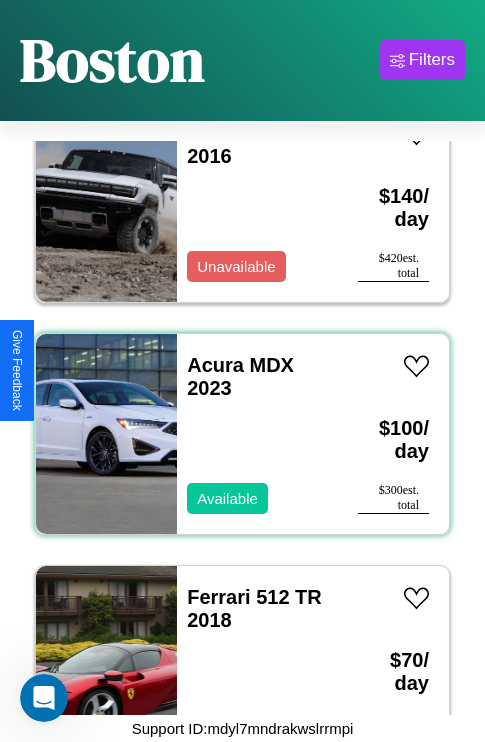 click on "Acura   MDX   2023 Available" at bounding box center [257, 434] 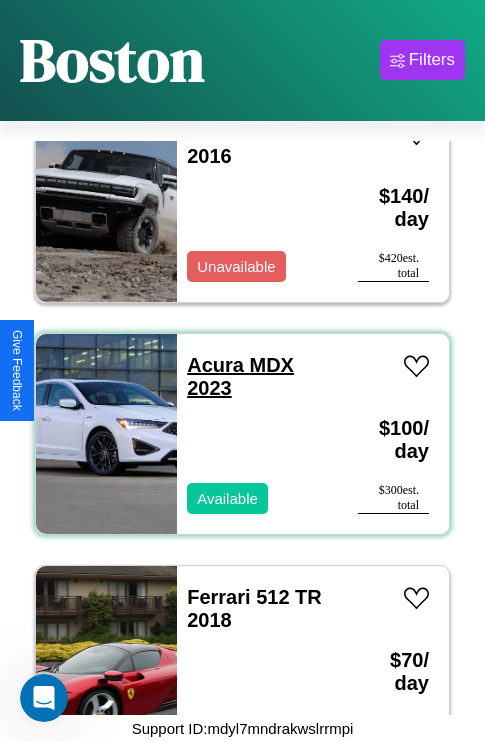 click on "Acura   MDX   2023" at bounding box center (240, 376) 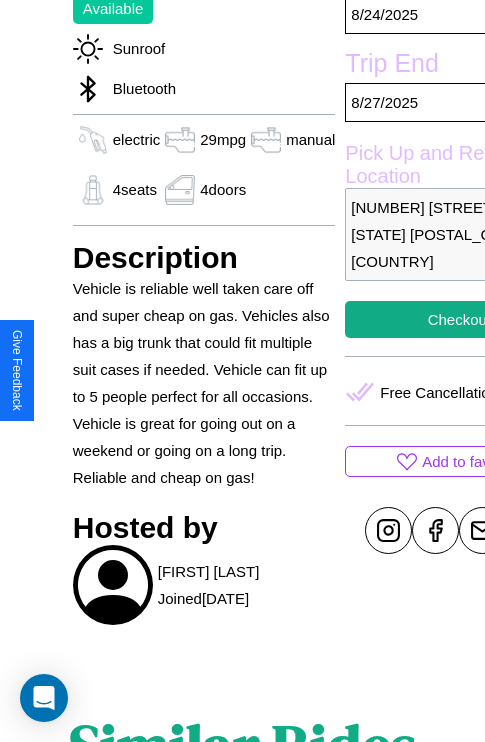 scroll, scrollTop: 549, scrollLeft: 0, axis: vertical 